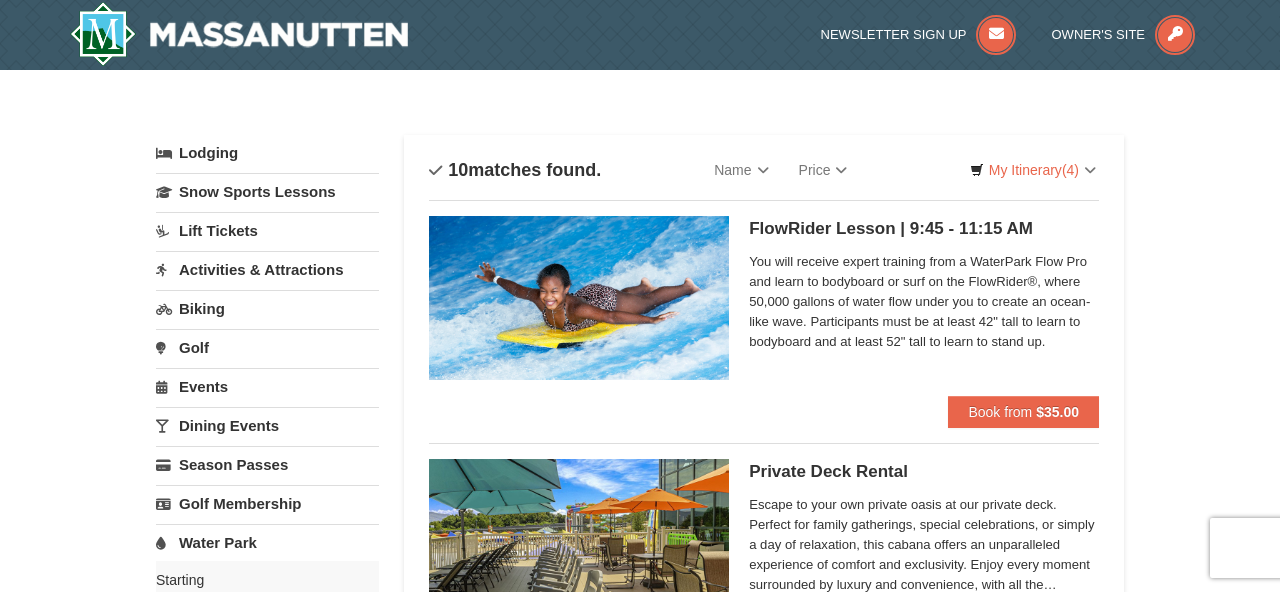 scroll, scrollTop: 0, scrollLeft: 0, axis: both 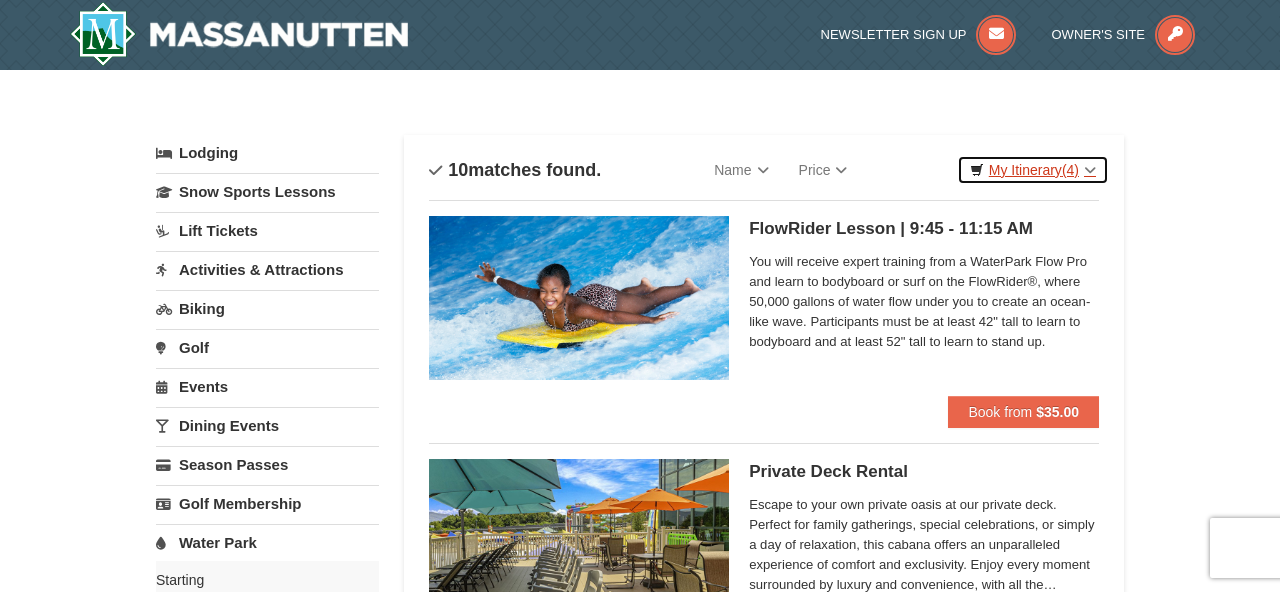 click on "My Itinerary (4)" at bounding box center [1033, 170] 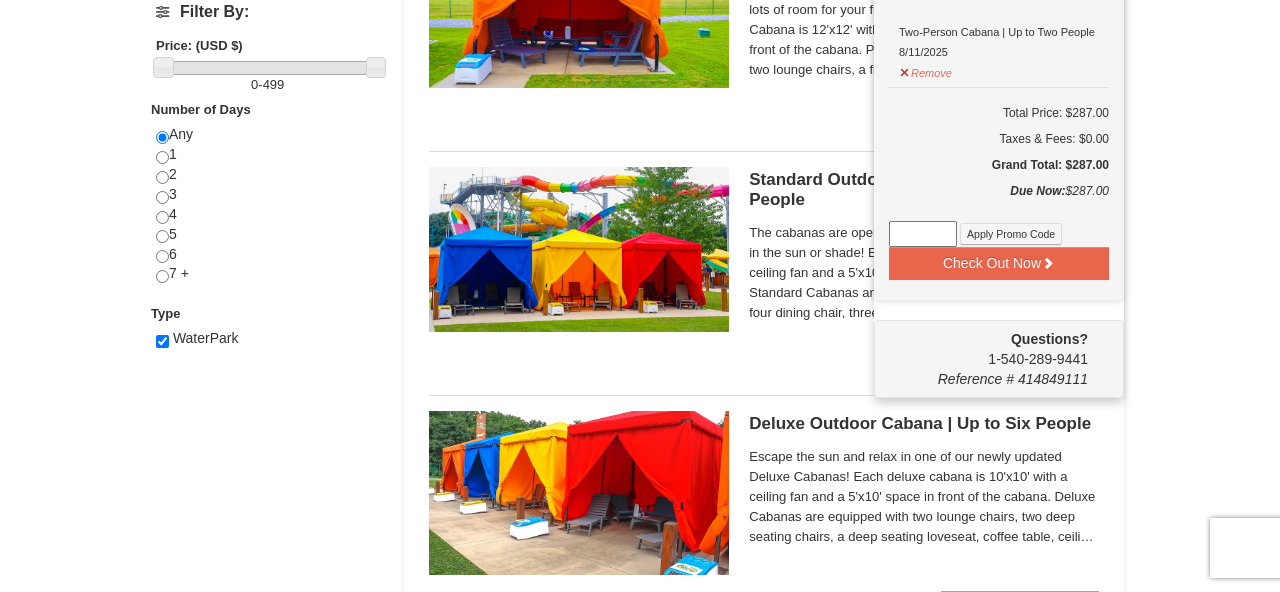 scroll, scrollTop: 780, scrollLeft: 0, axis: vertical 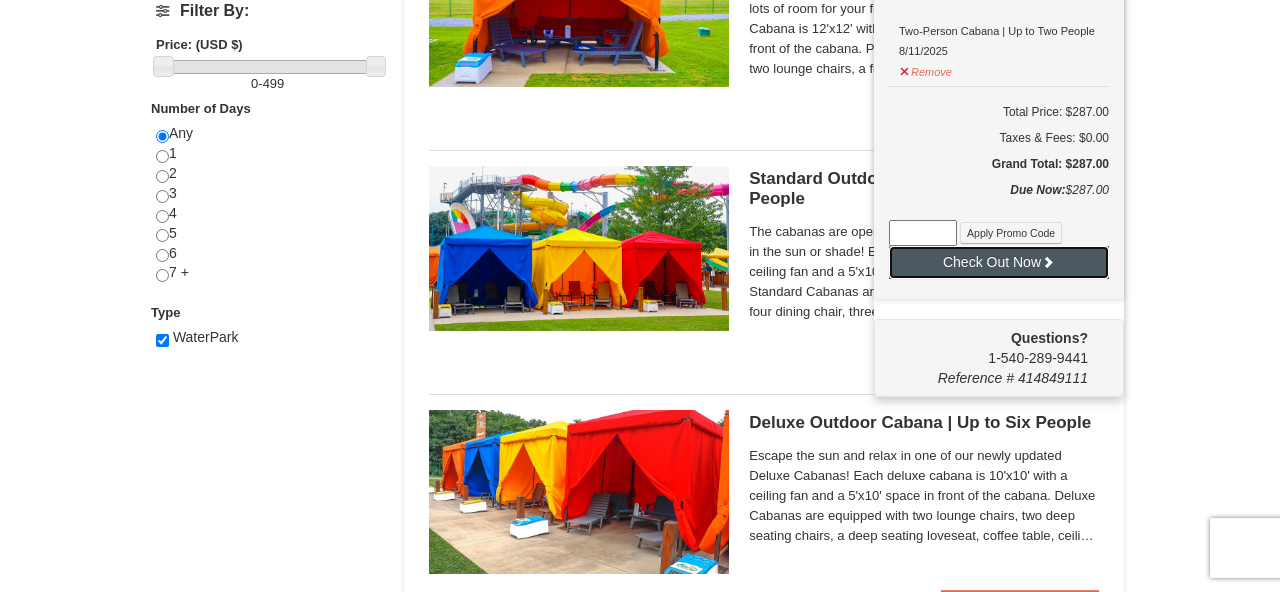 click on "Check Out Now" at bounding box center [999, 262] 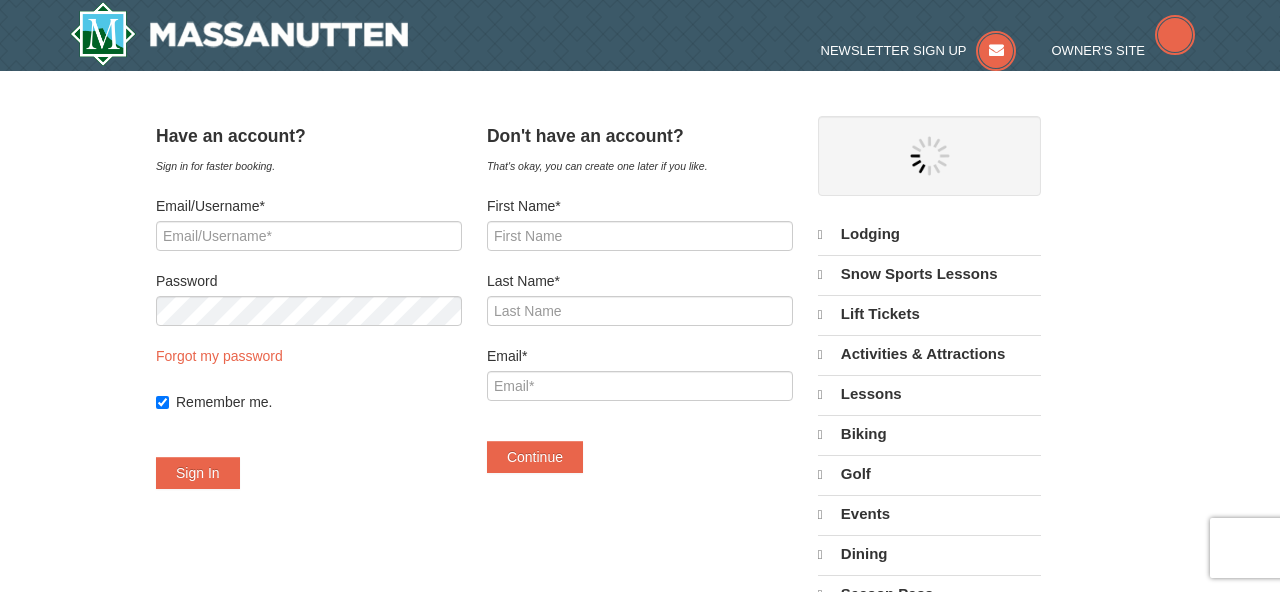 scroll, scrollTop: 0, scrollLeft: 0, axis: both 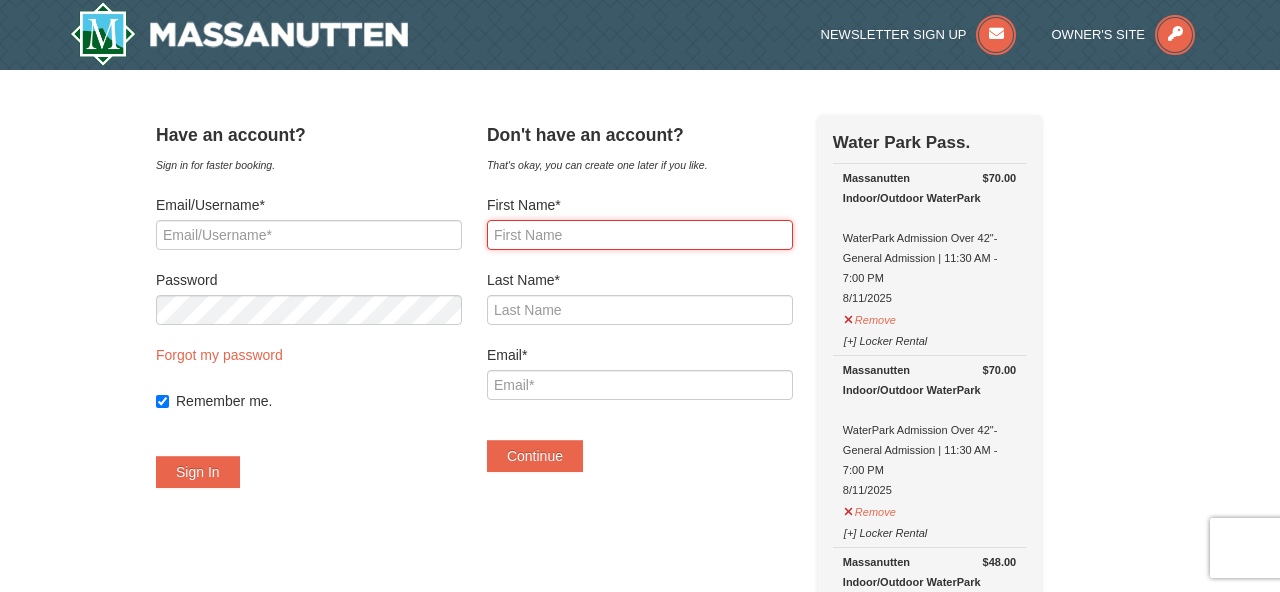 click on "First Name*" at bounding box center (640, 235) 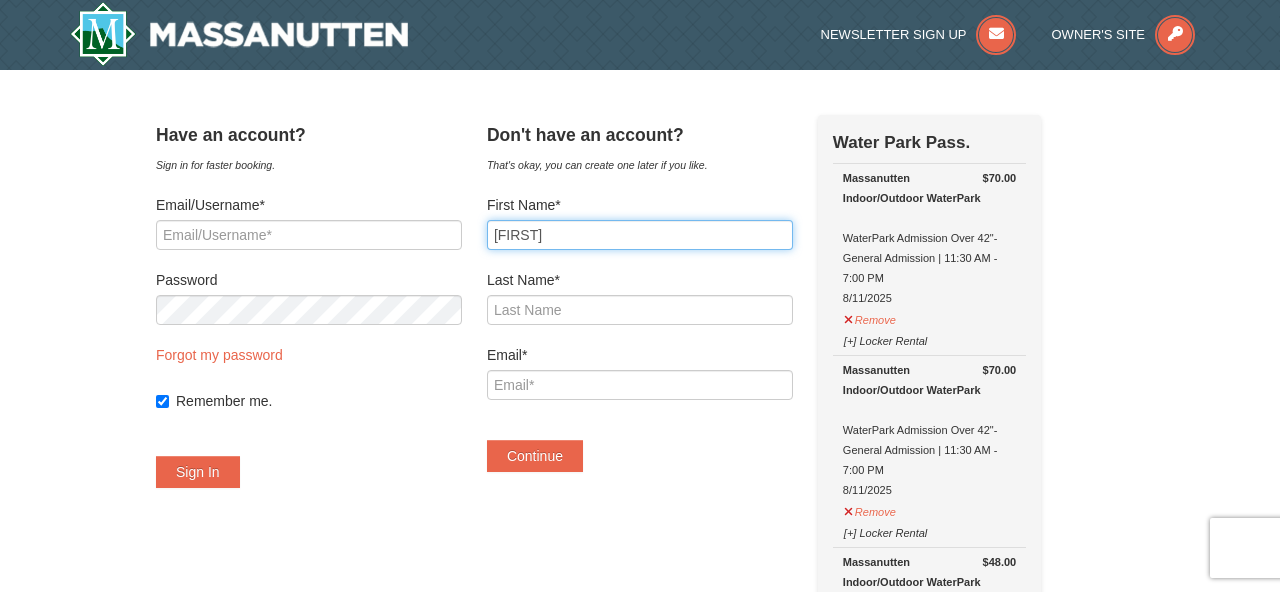 type on "[FIRST]" 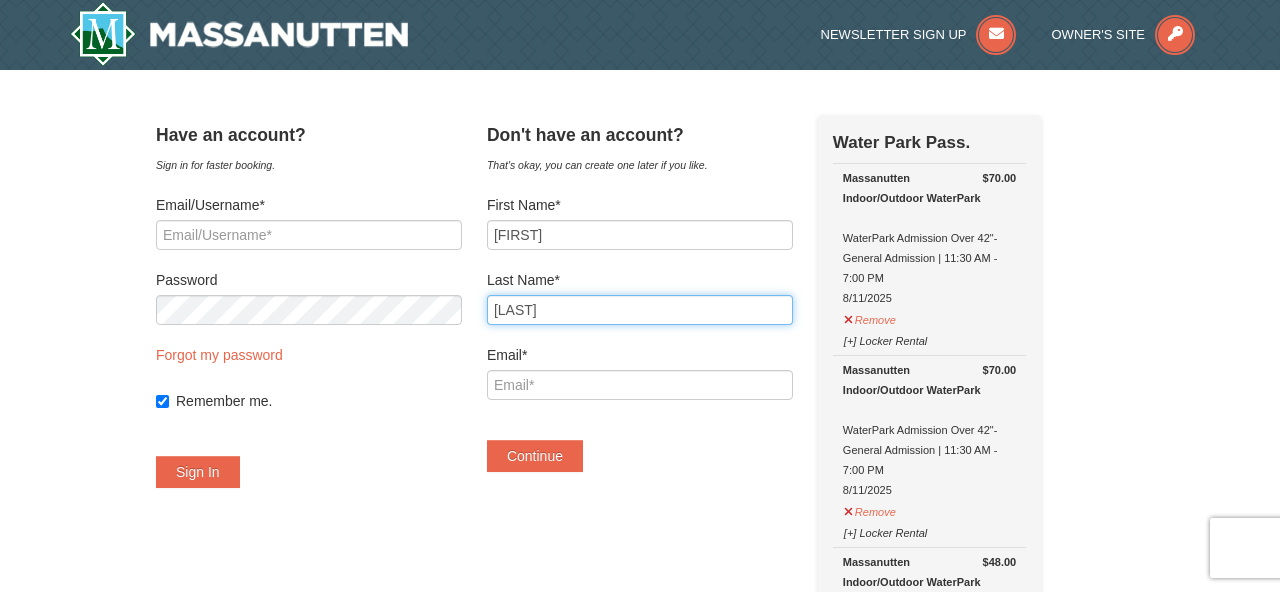 type on "[LAST]" 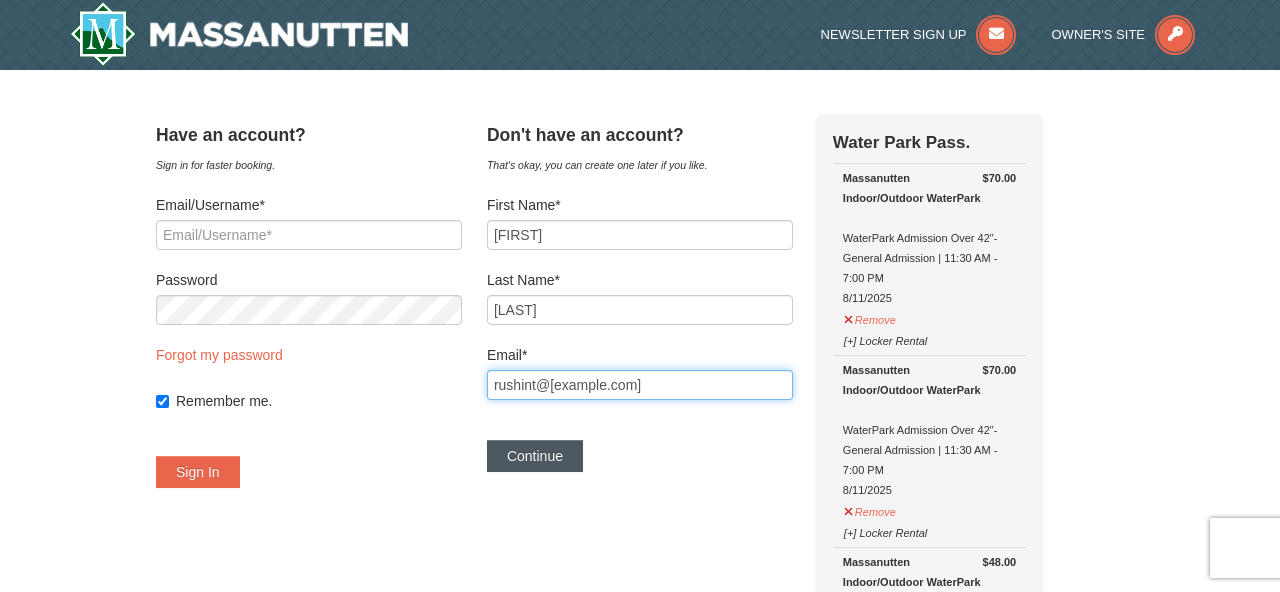 type on "rushint@yahoo.com" 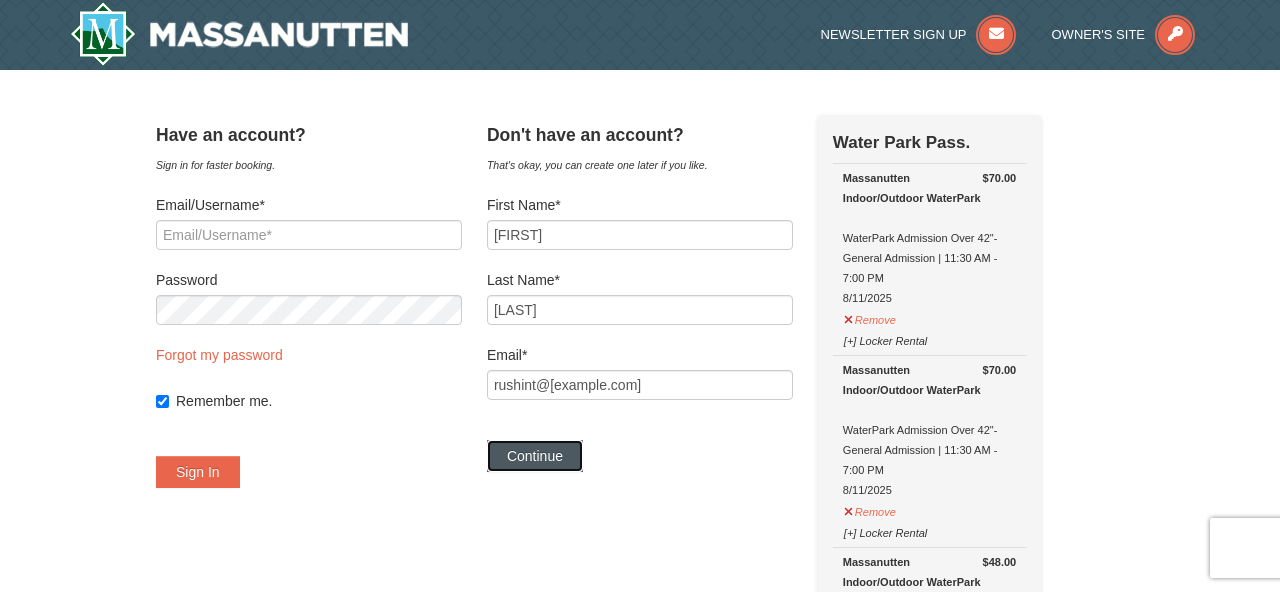 click on "Continue" at bounding box center [535, 456] 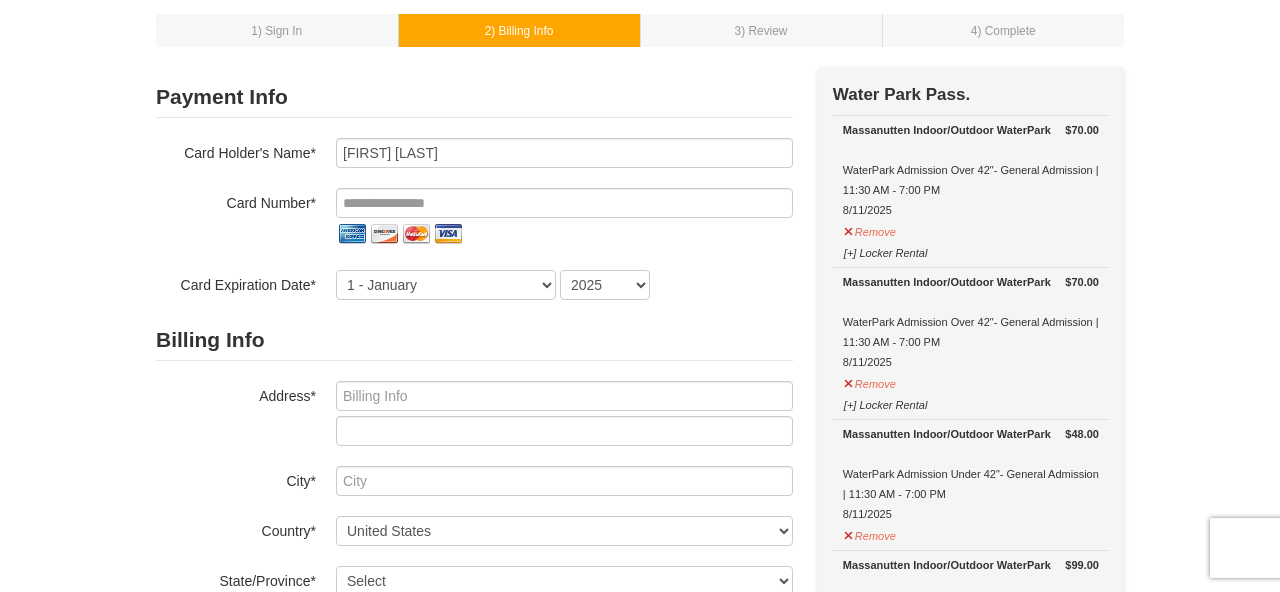 scroll, scrollTop: 100, scrollLeft: 0, axis: vertical 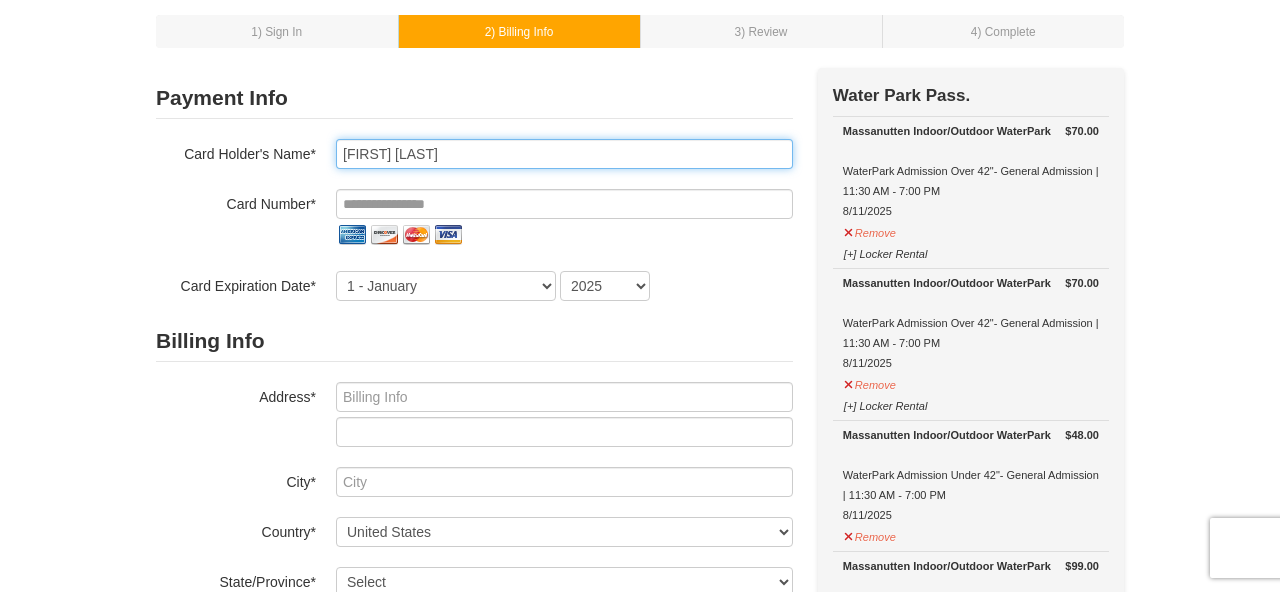 click on "Theo Rushin" at bounding box center [564, 154] 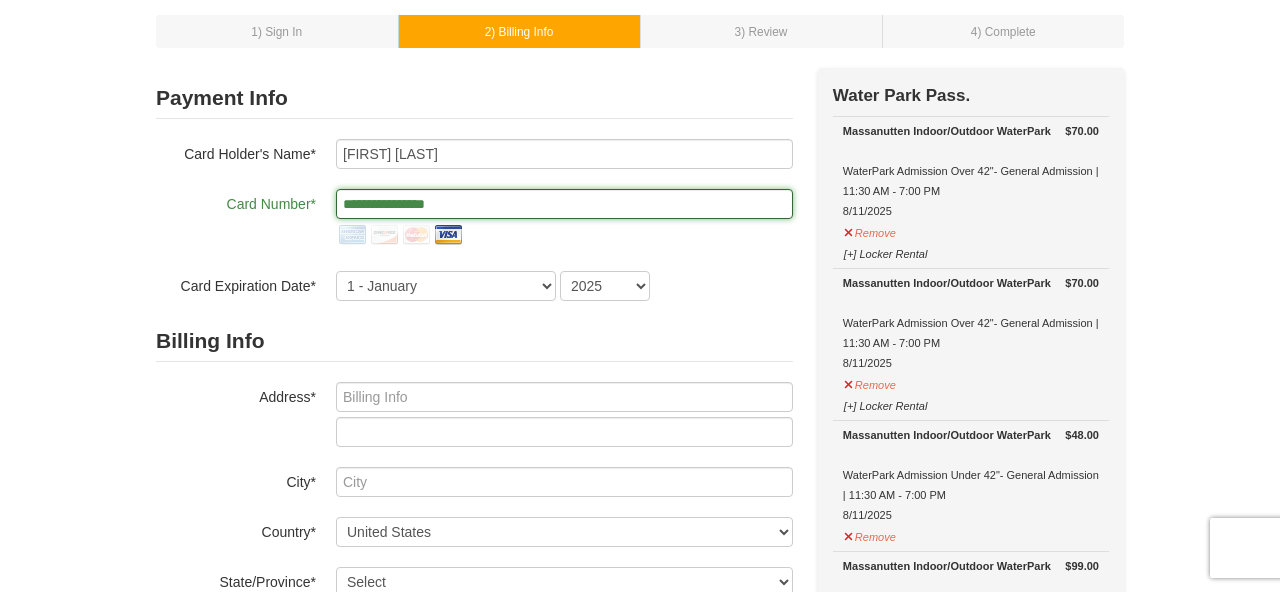 type on "**********" 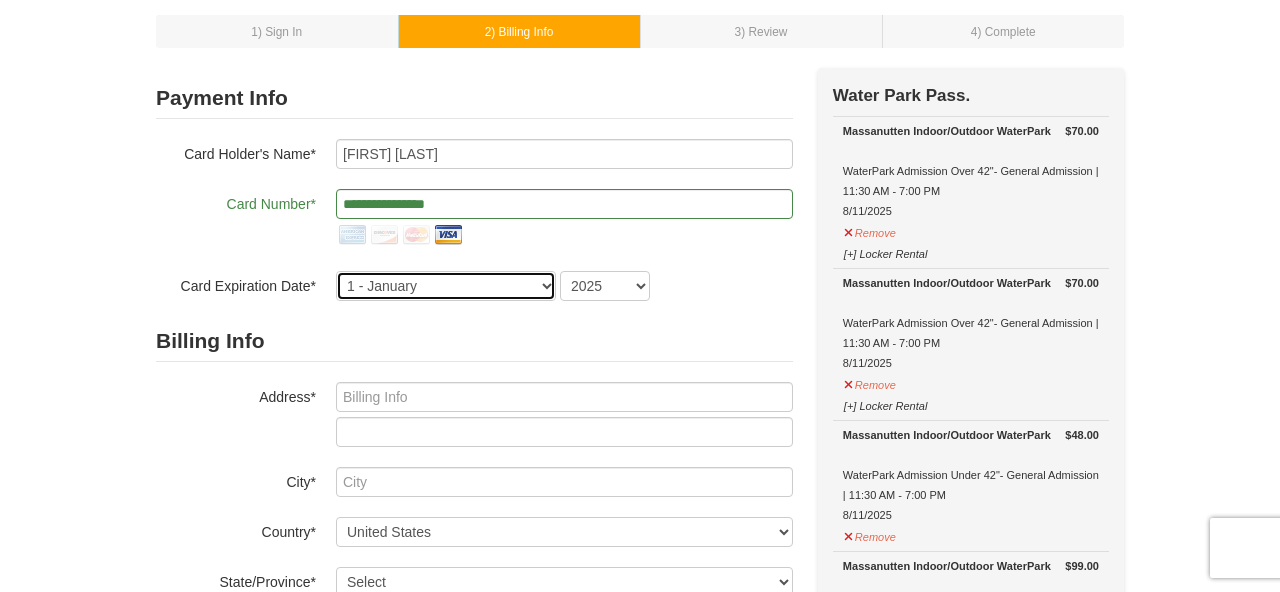 click on "1 - January 2 - February 3 - March 4 - April 5 - May 6 - June 7 - July 8 - August 9 - September 10 - October 11 - November 12 - December" at bounding box center [446, 286] 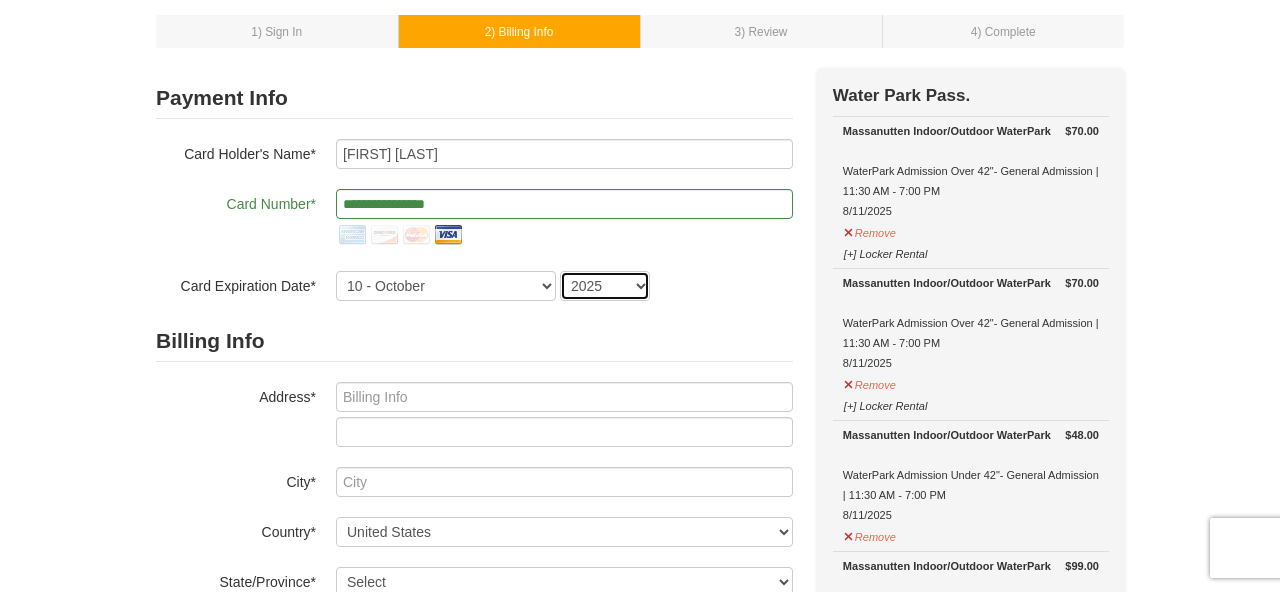 click on "2025 2026 2027 2028 2029 2030 2031 2032 2033 2034" at bounding box center [605, 286] 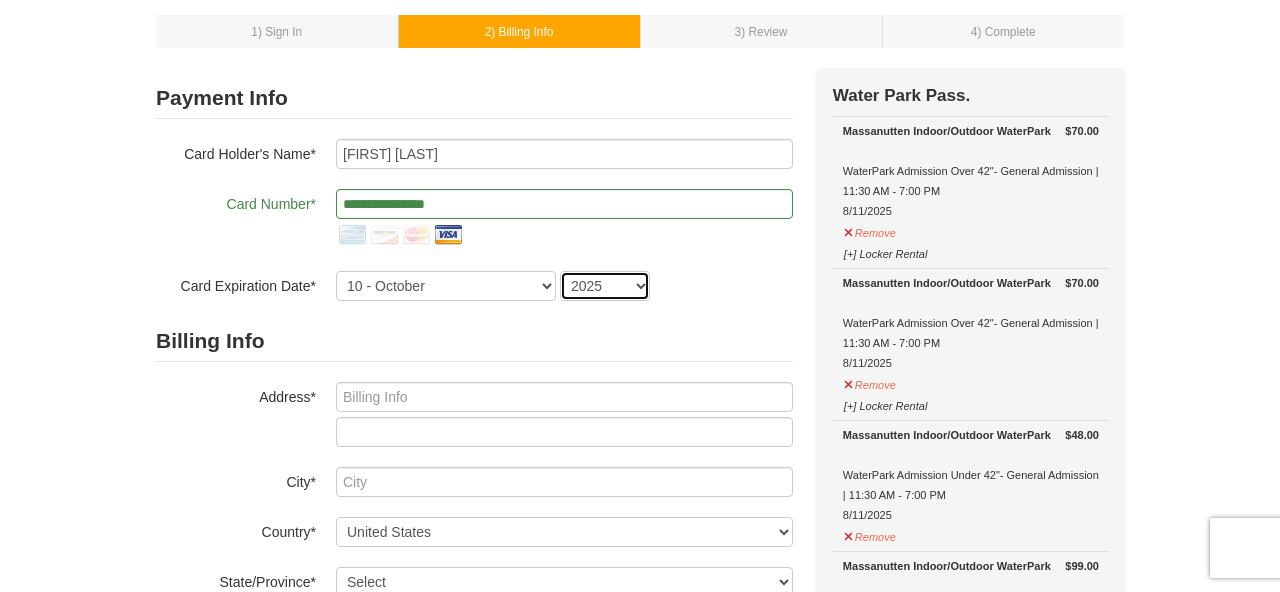 select on "2028" 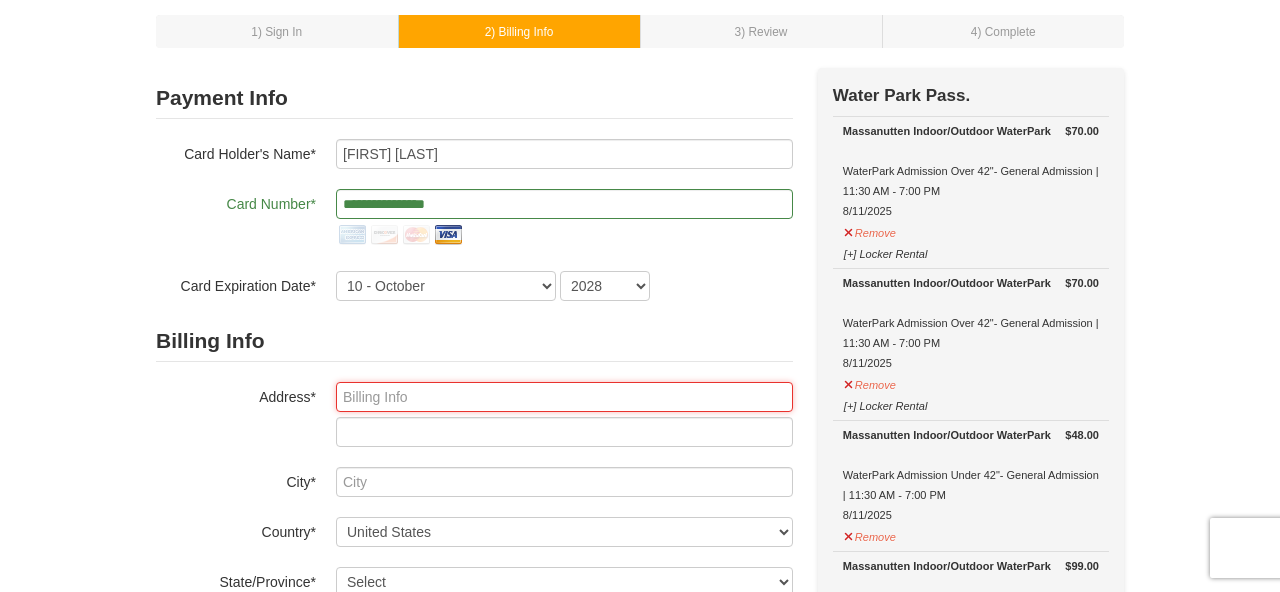 click at bounding box center [564, 397] 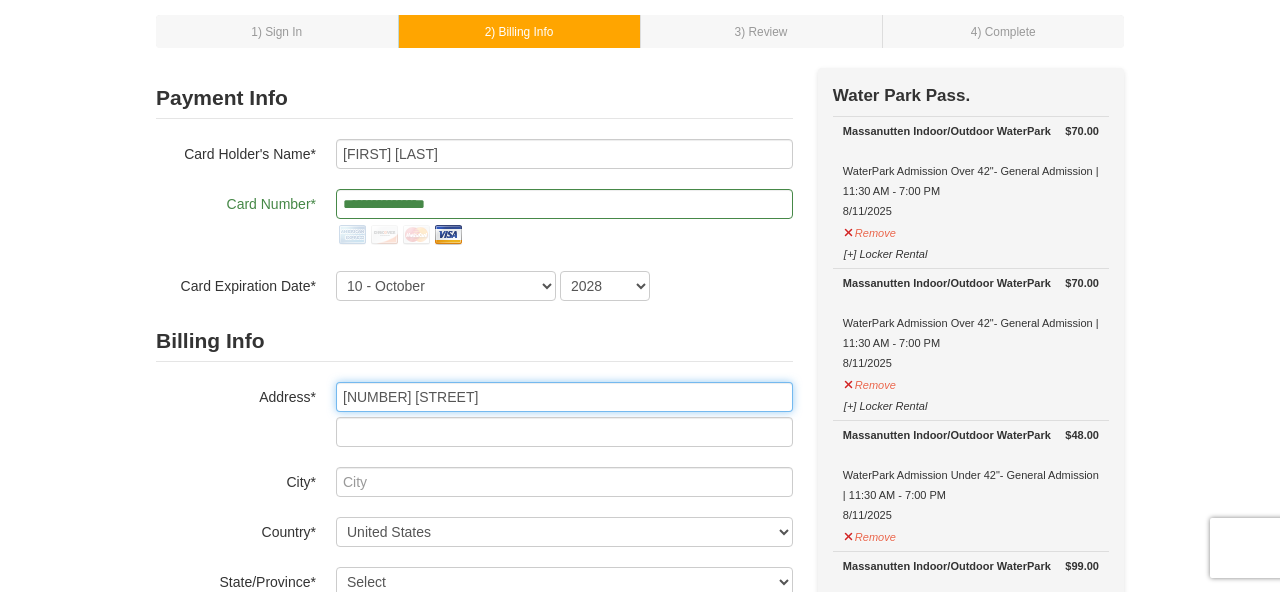 type on "2 Corporate Dr" 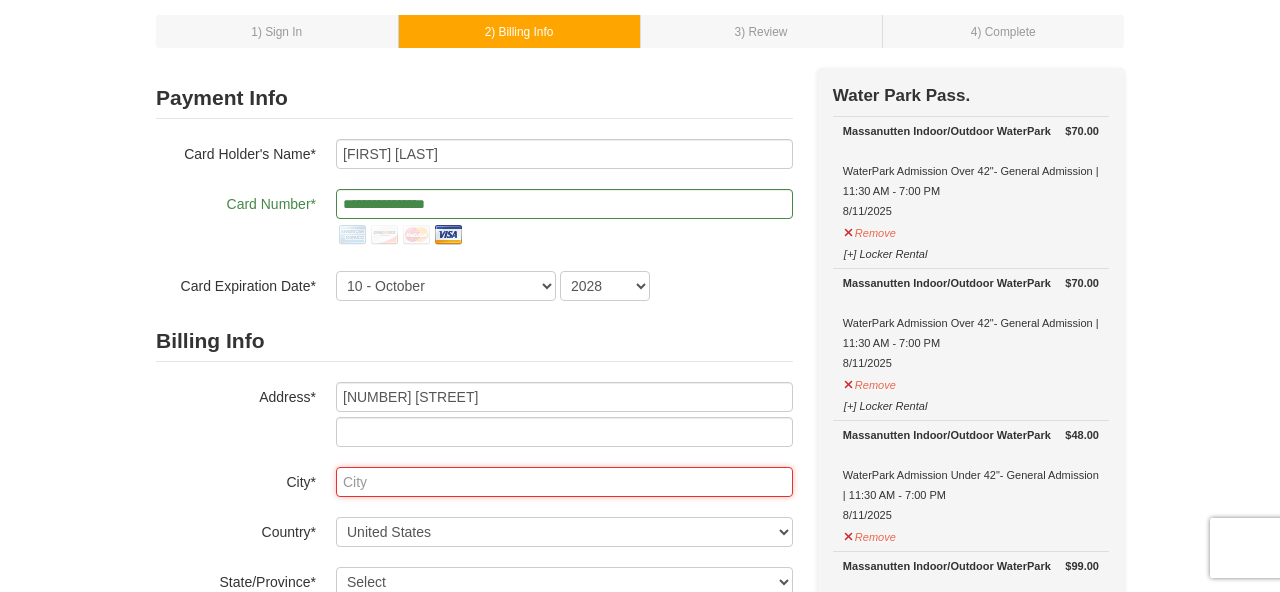 paste on "Palm Coast" 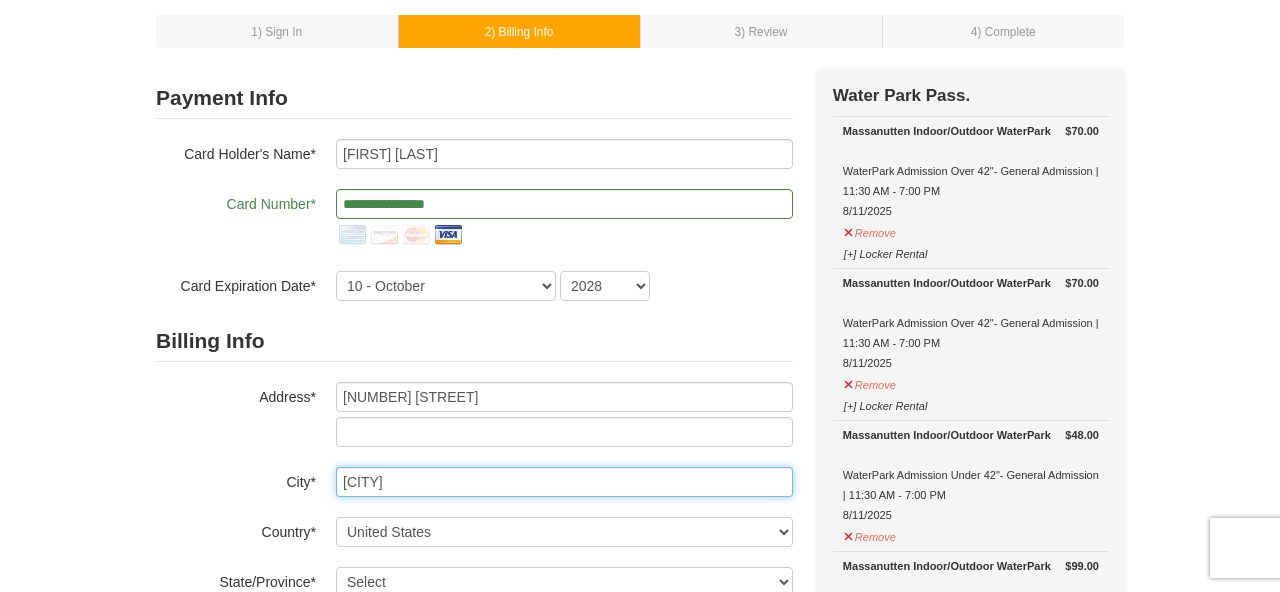 type on "Palm Coast" 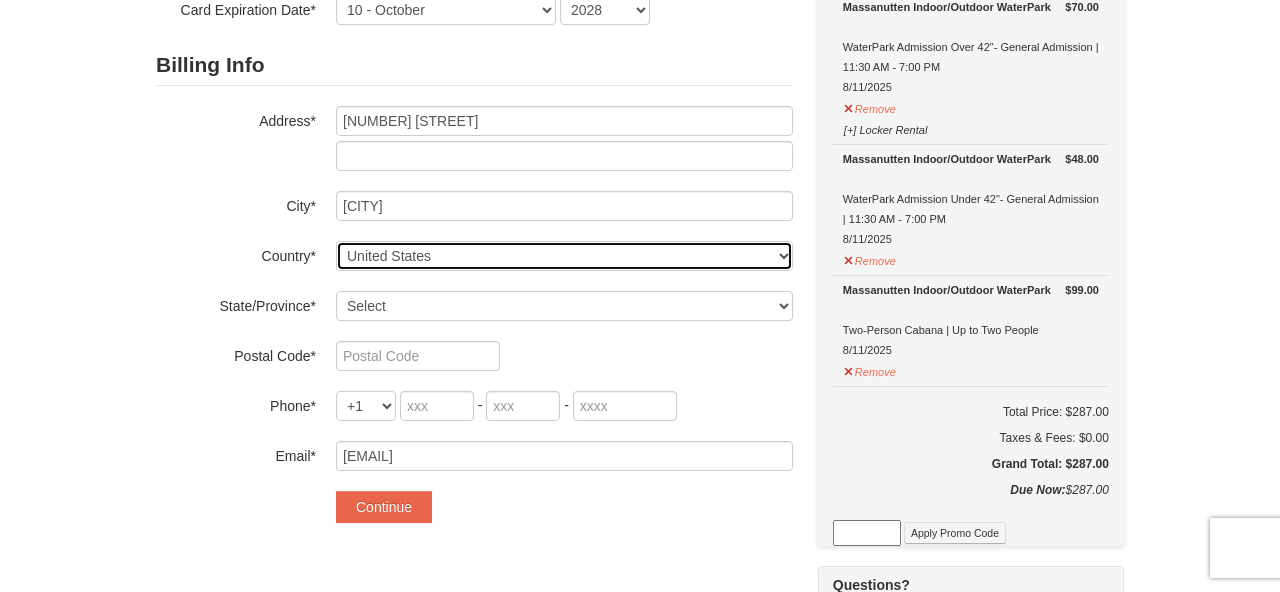 scroll, scrollTop: 386, scrollLeft: 0, axis: vertical 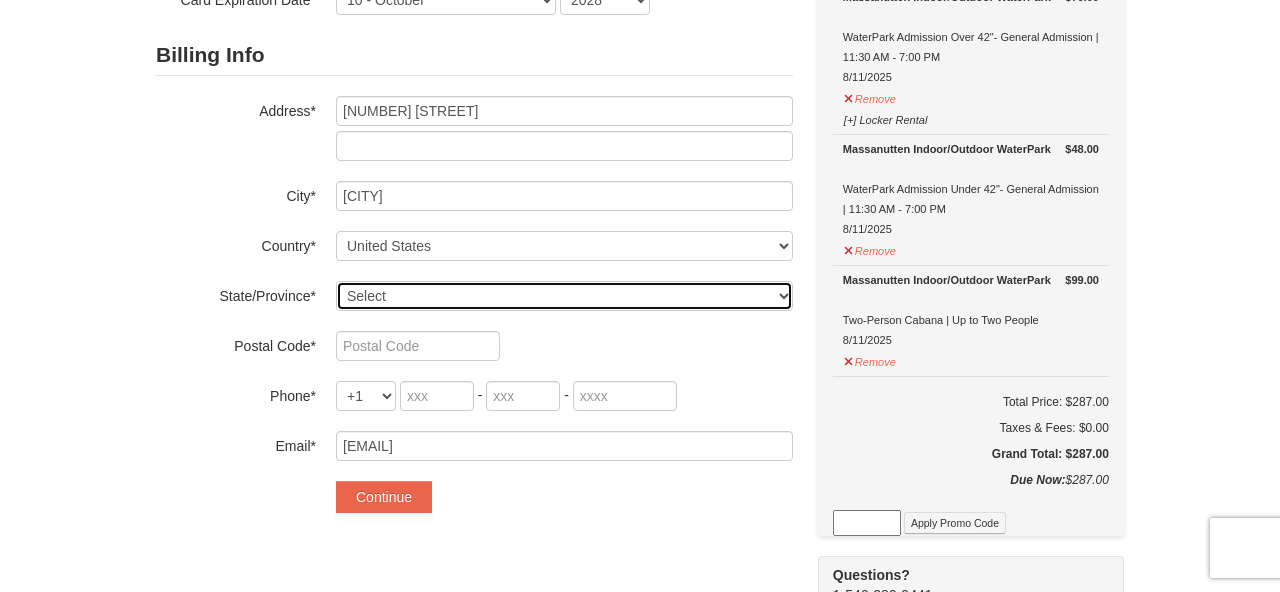click on "Select Alabama Alaska American Samoa Arizona Arkansas California Colorado Connecticut Delaware District Of Columbia Federated States Of Micronesia Florida Georgia Guam Hawaii Idaho Illinois Indiana Iowa Kansas Kentucky Louisiana Maine Marshall Islands Maryland Massachusetts Michigan Minnesota Mississippi Missouri Montana Nebraska Nevada New Hampshire New Jersey New Mexico New York North Carolina North Dakota Northern Mariana Islands Ohio Oklahoma Oregon Palau Pennsylvania Puerto Rico Rhode Island South Carolina South Dakota Tennessee Texas Utah Vermont Virgin Islands Virginia Washington West Virginia Wisconsin Wyoming" at bounding box center (564, 296) 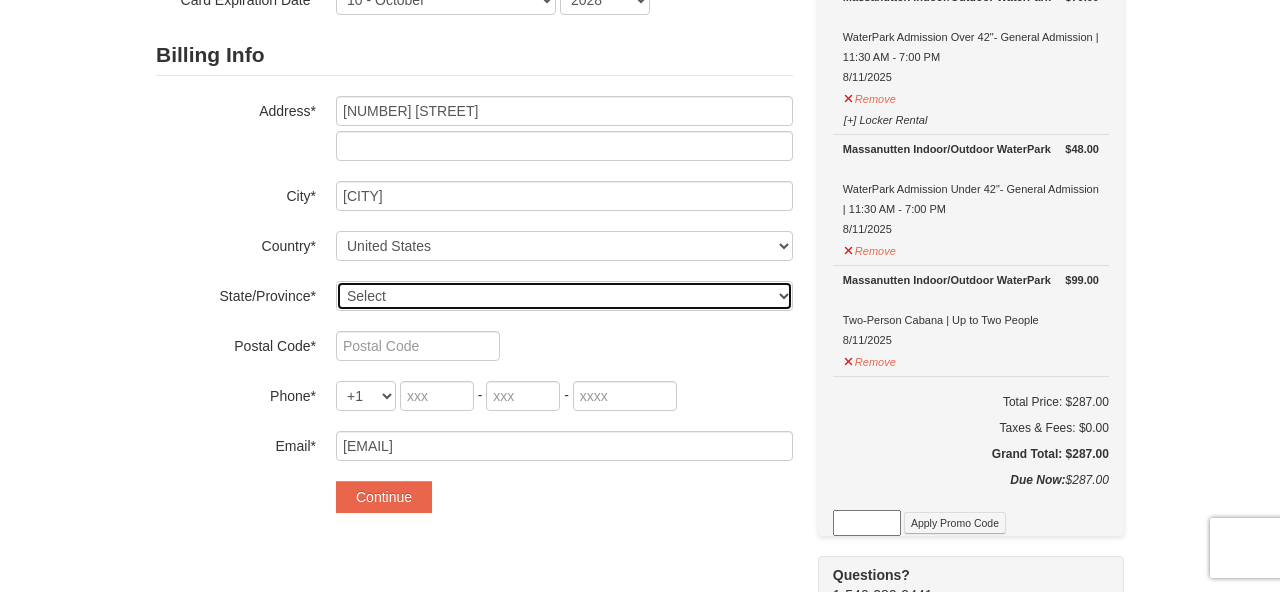 select on "FL" 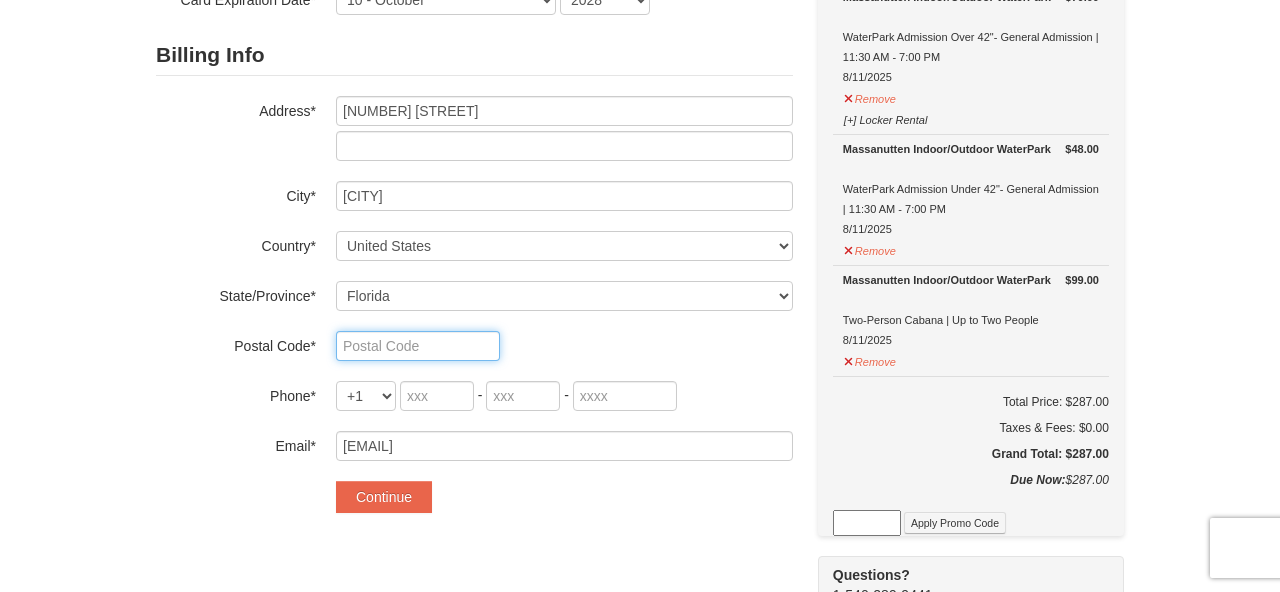 click at bounding box center [418, 346] 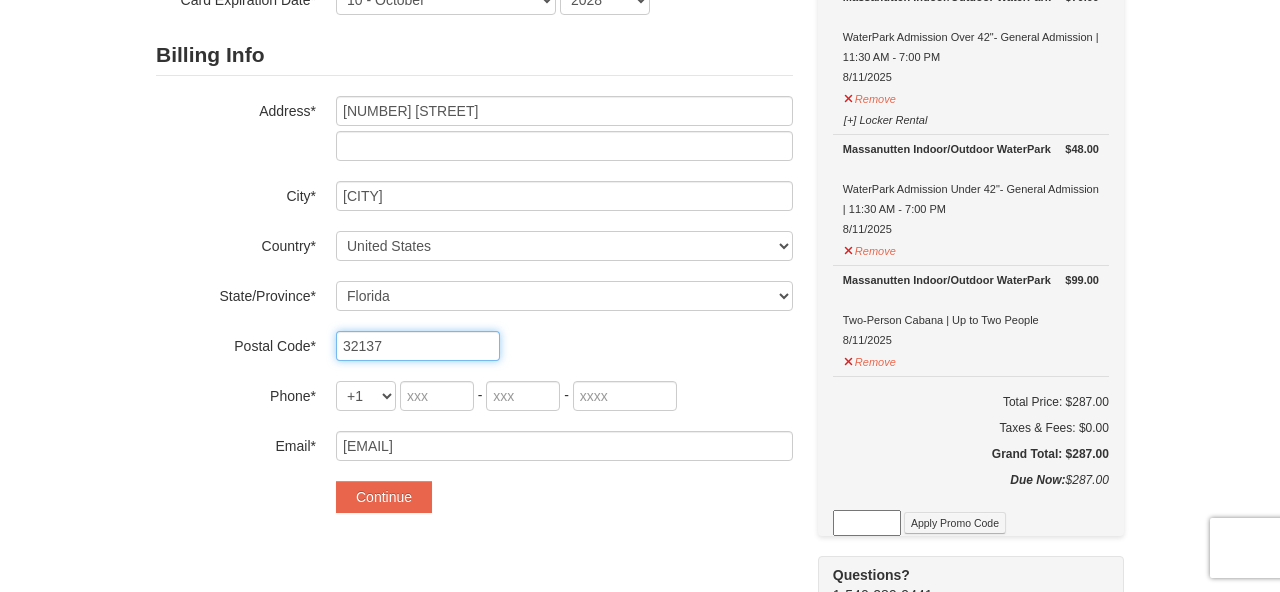 type on "32137" 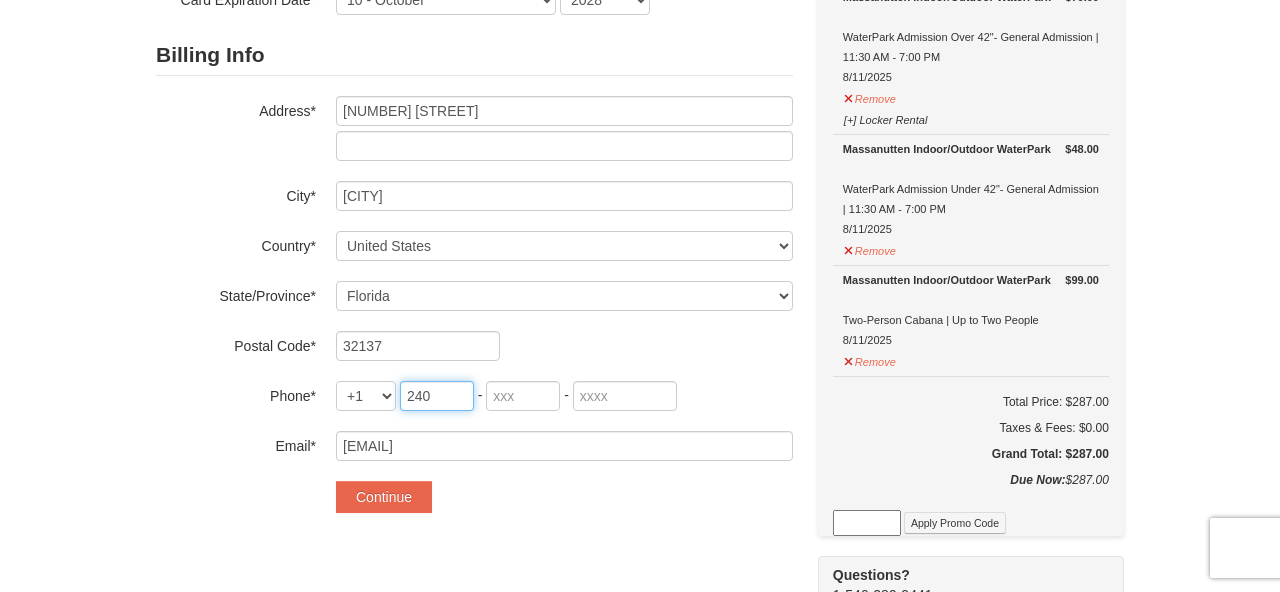 type on "240" 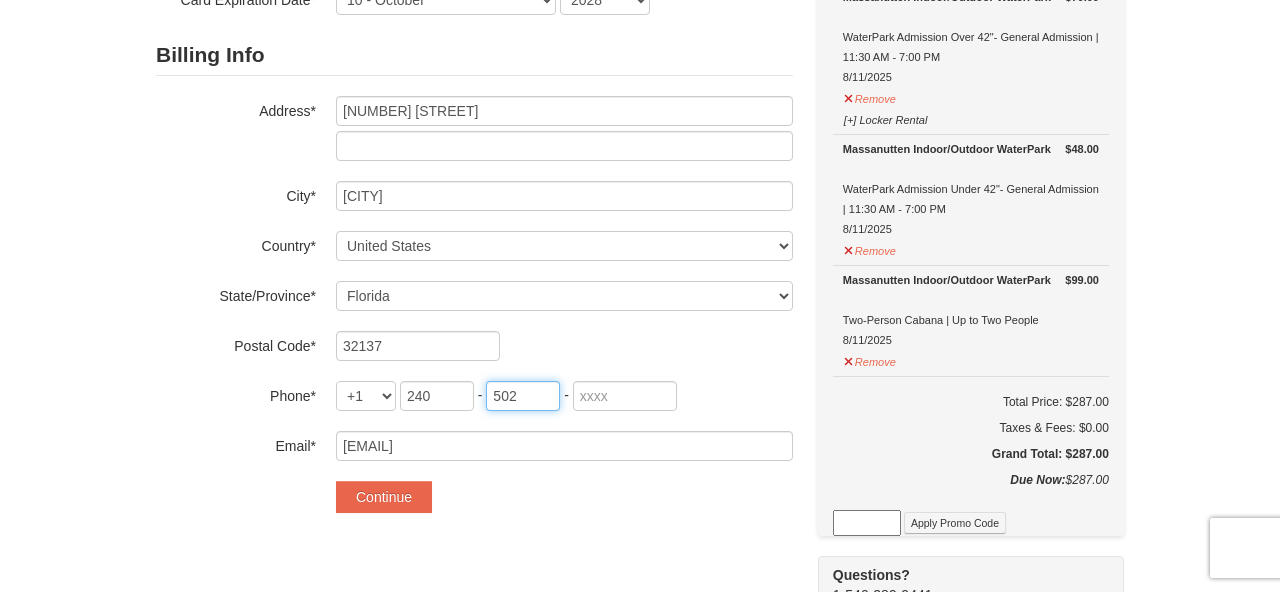 type on "502" 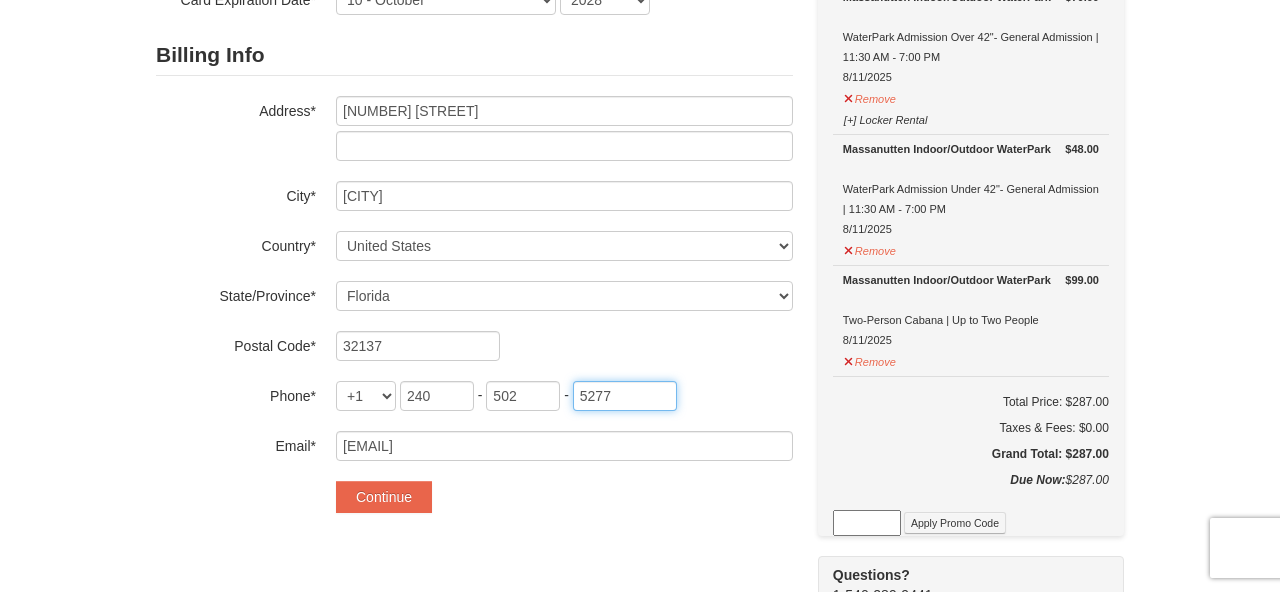 type on "5277" 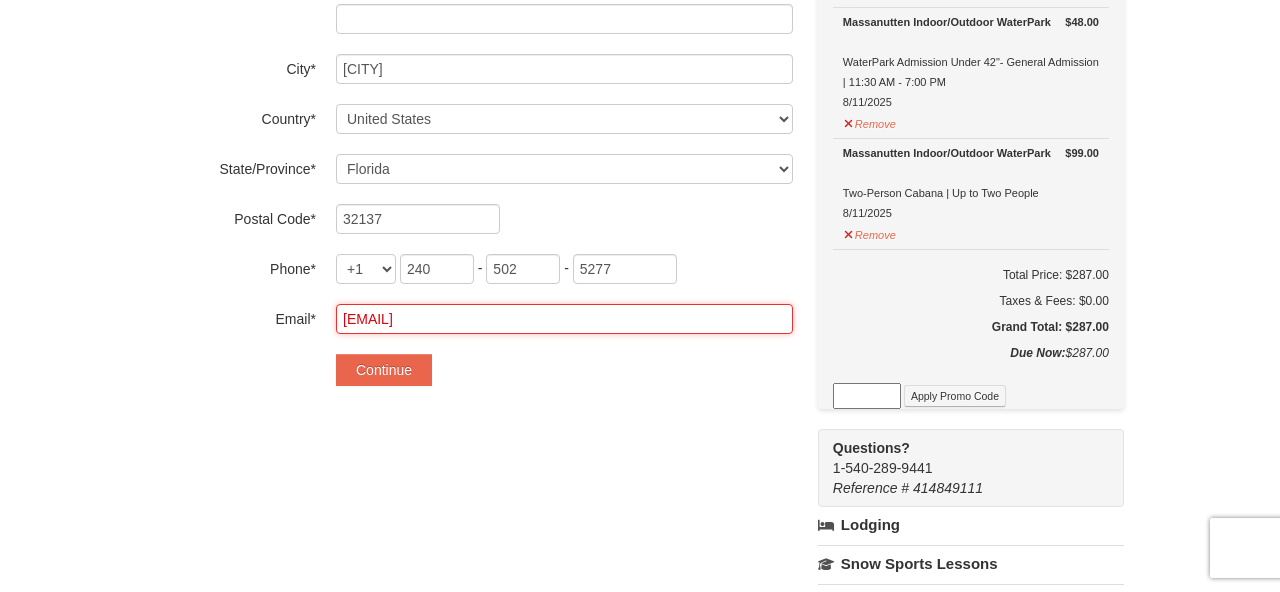 scroll, scrollTop: 515, scrollLeft: 0, axis: vertical 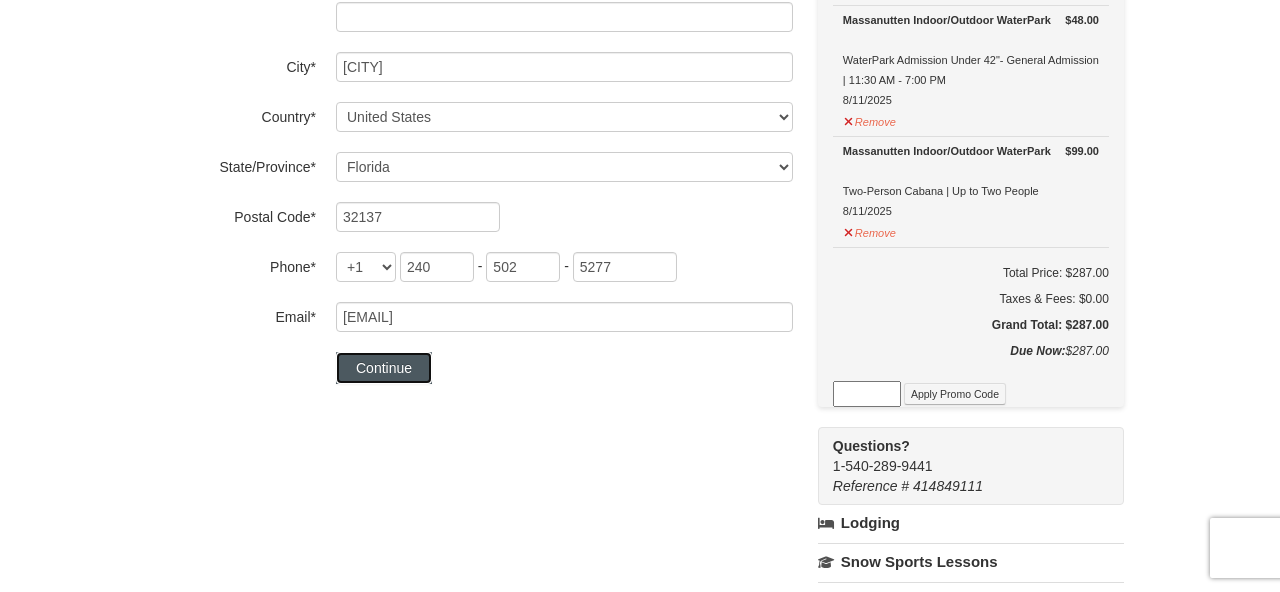 click on "Continue" at bounding box center (384, 368) 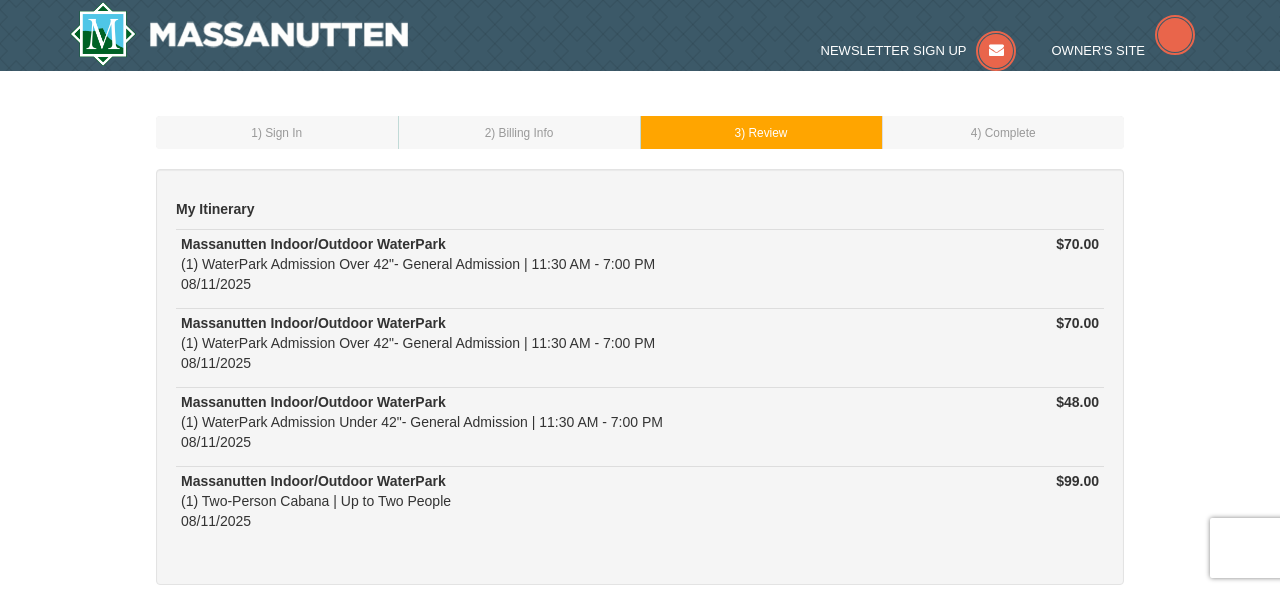 scroll, scrollTop: 0, scrollLeft: 0, axis: both 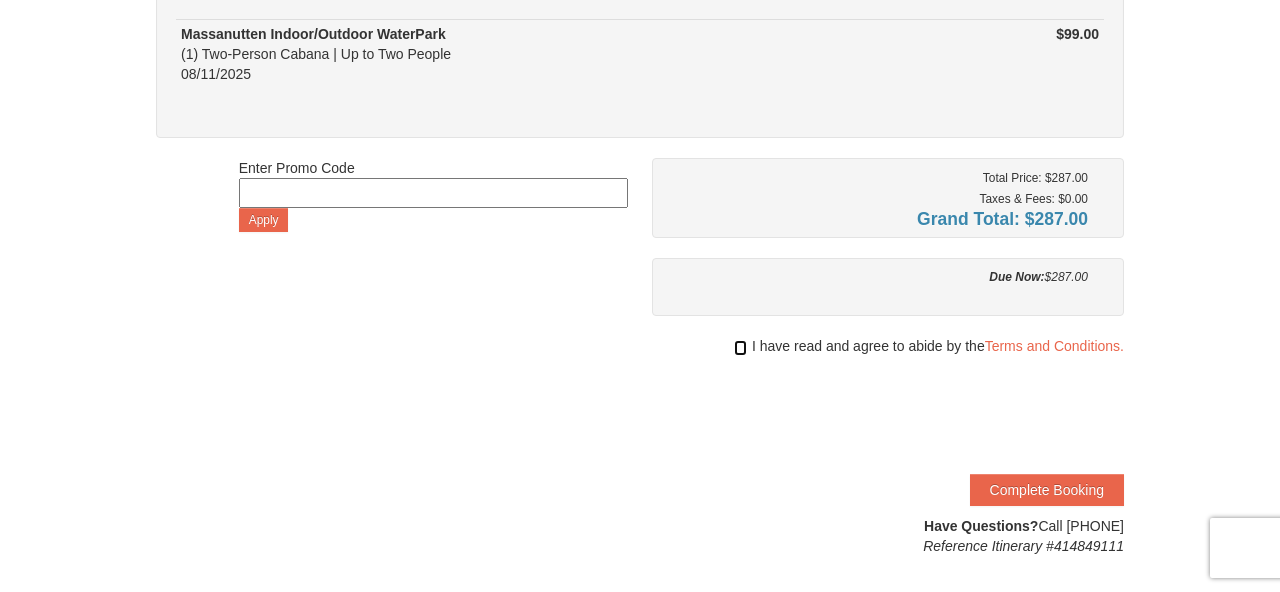 click at bounding box center (740, 348) 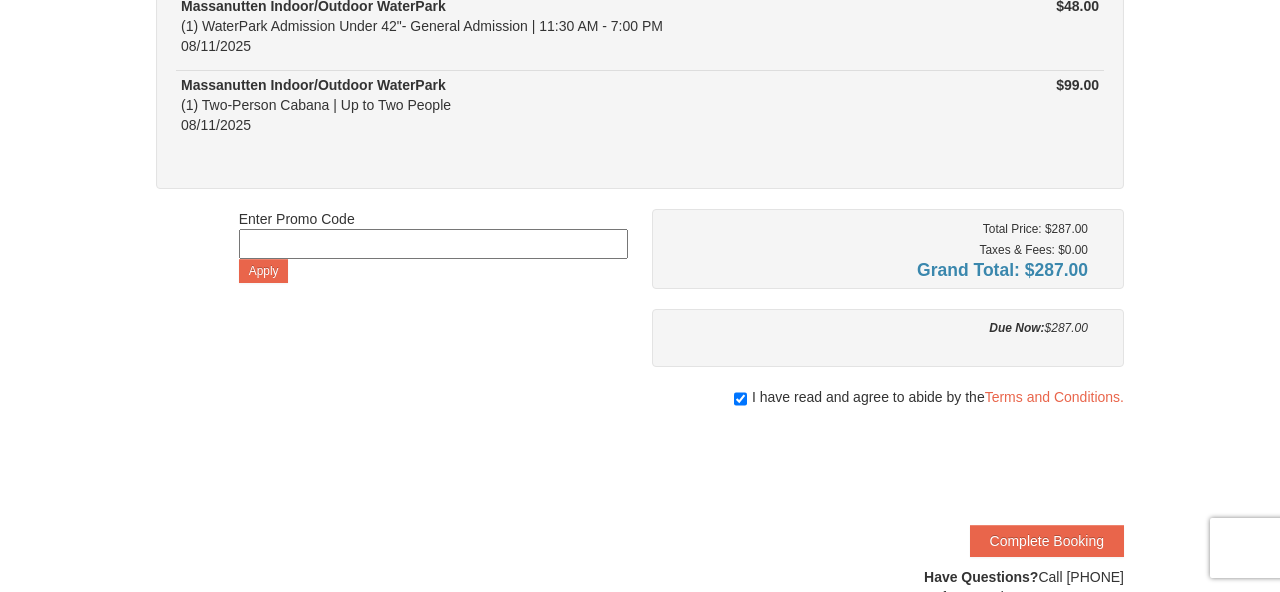 scroll, scrollTop: 407, scrollLeft: 0, axis: vertical 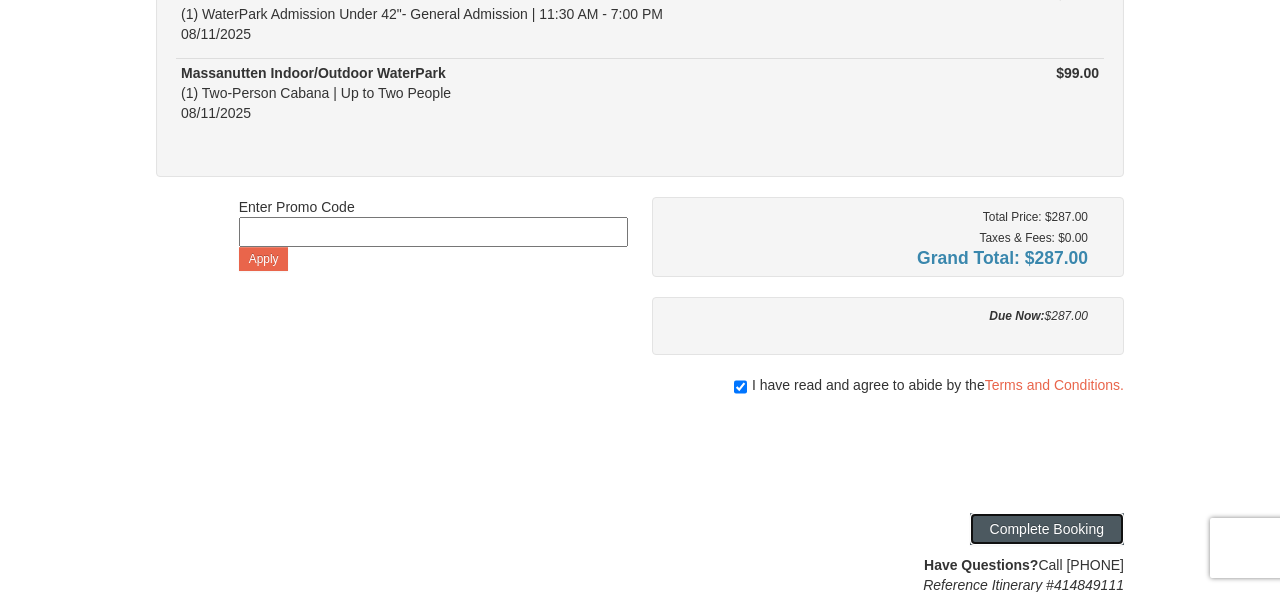 click on "Complete Booking" at bounding box center [1047, 529] 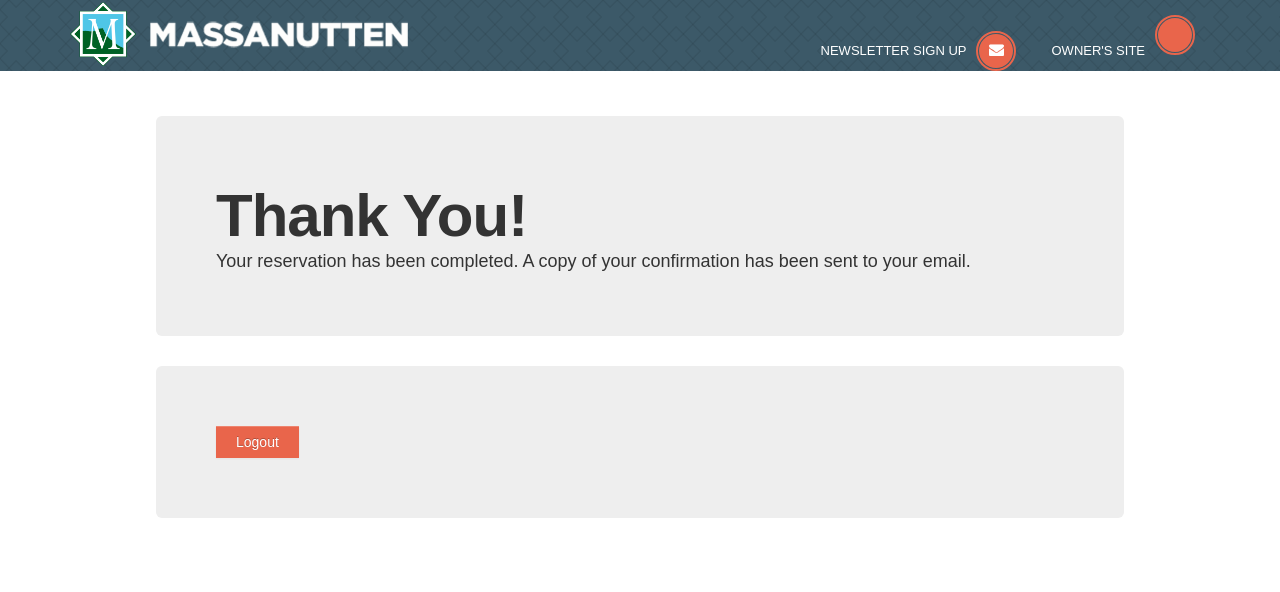 scroll, scrollTop: 0, scrollLeft: 0, axis: both 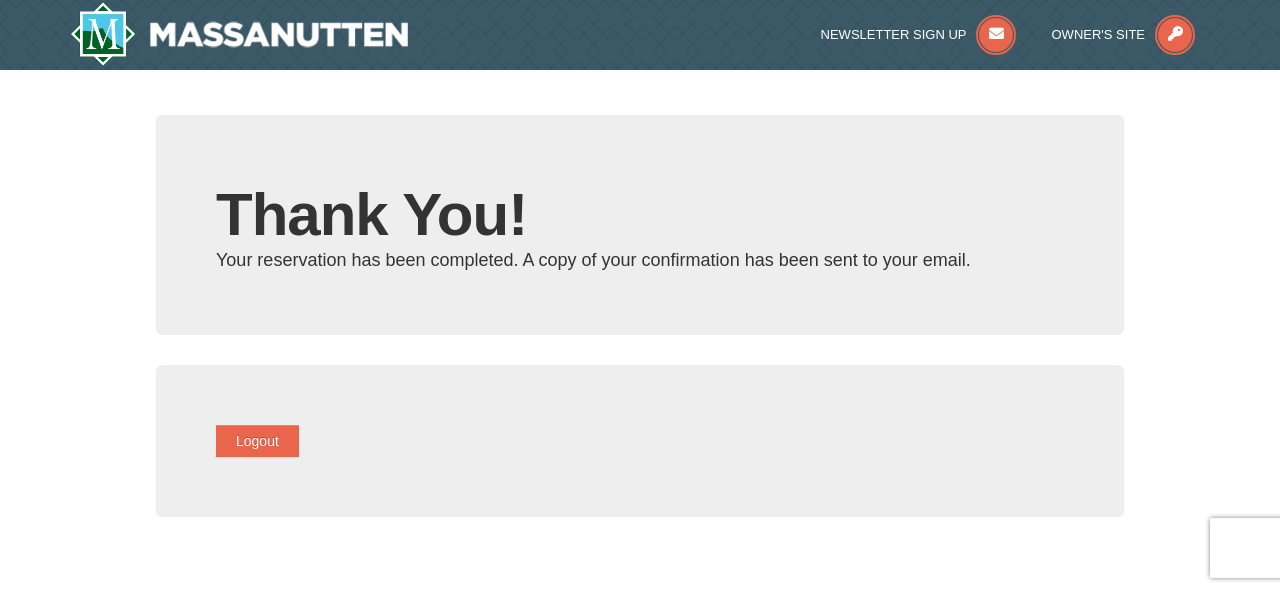type on "[EMAIL]" 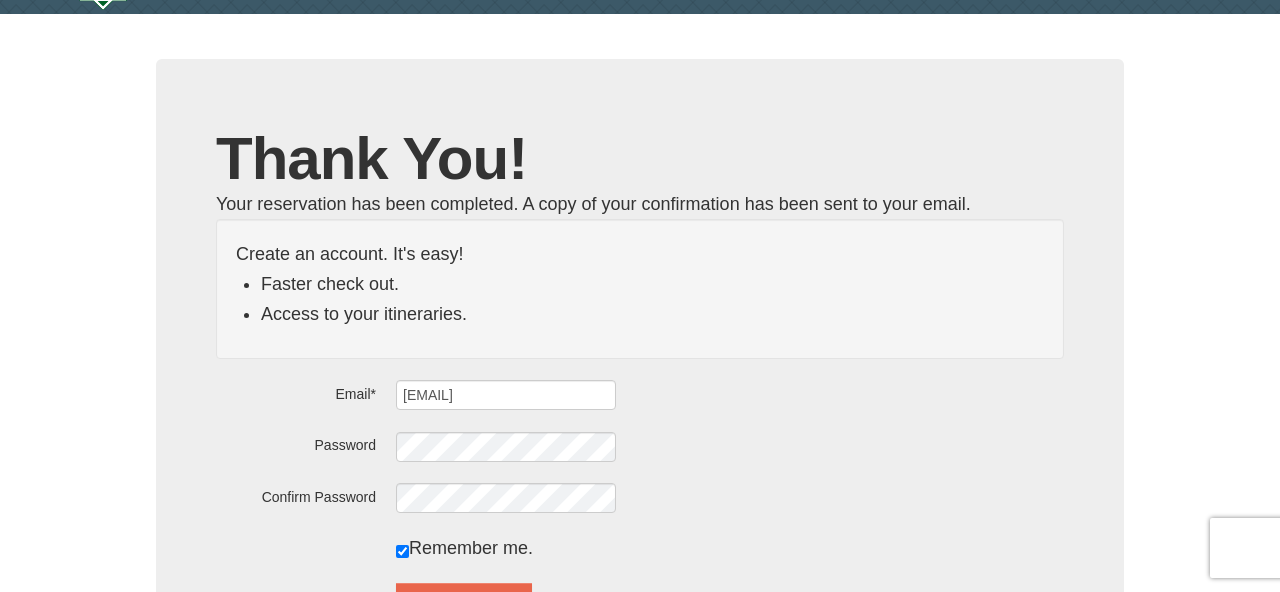 scroll, scrollTop: 29, scrollLeft: 0, axis: vertical 